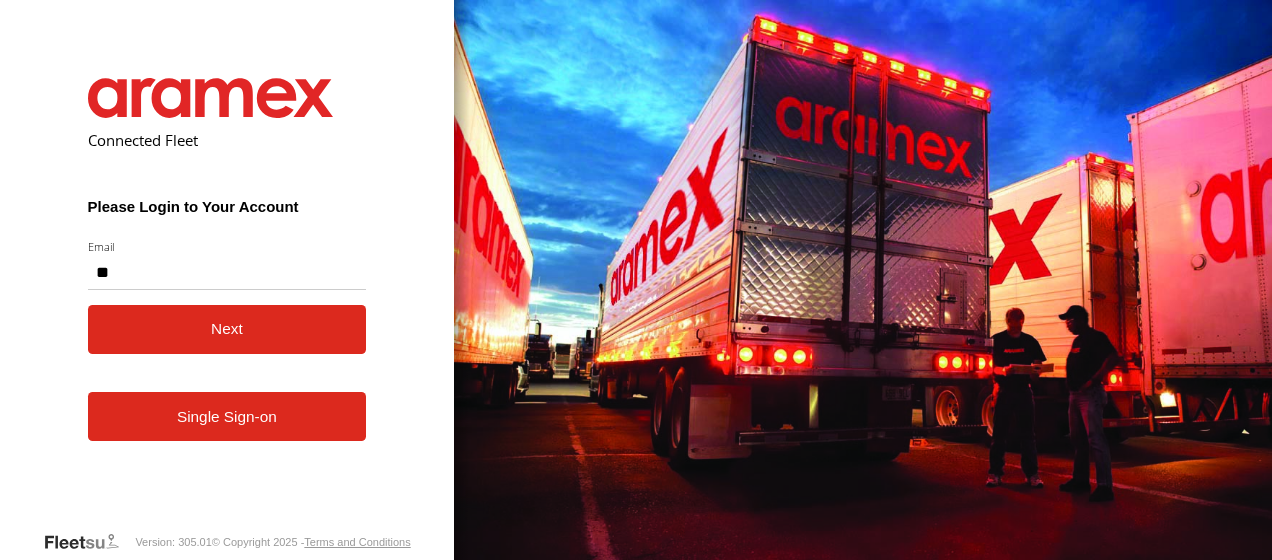 scroll, scrollTop: 0, scrollLeft: 0, axis: both 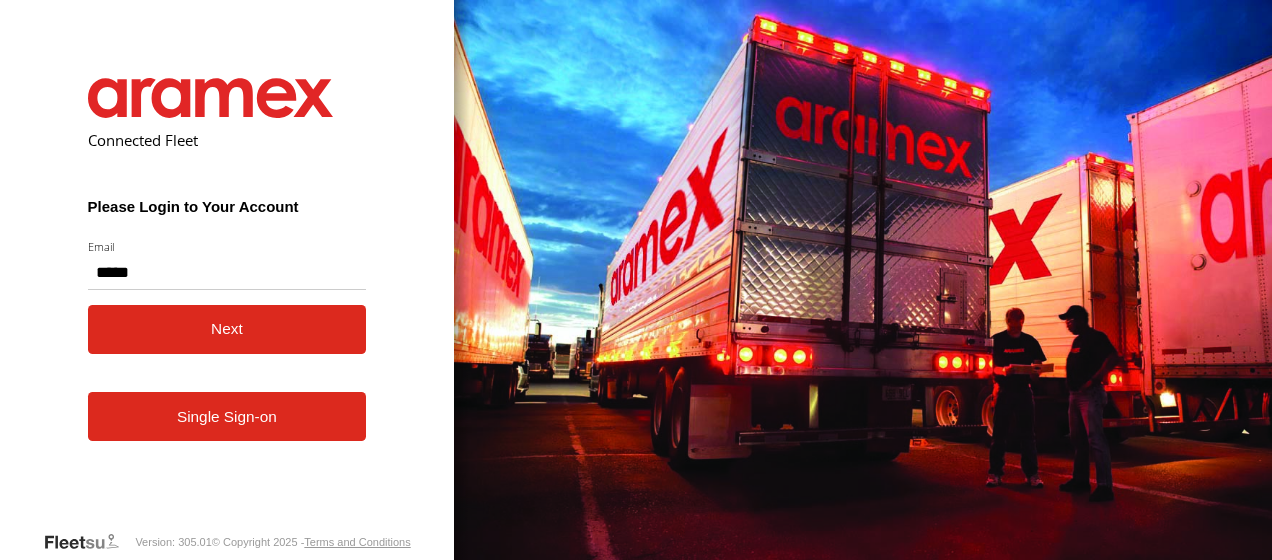 type on "**********" 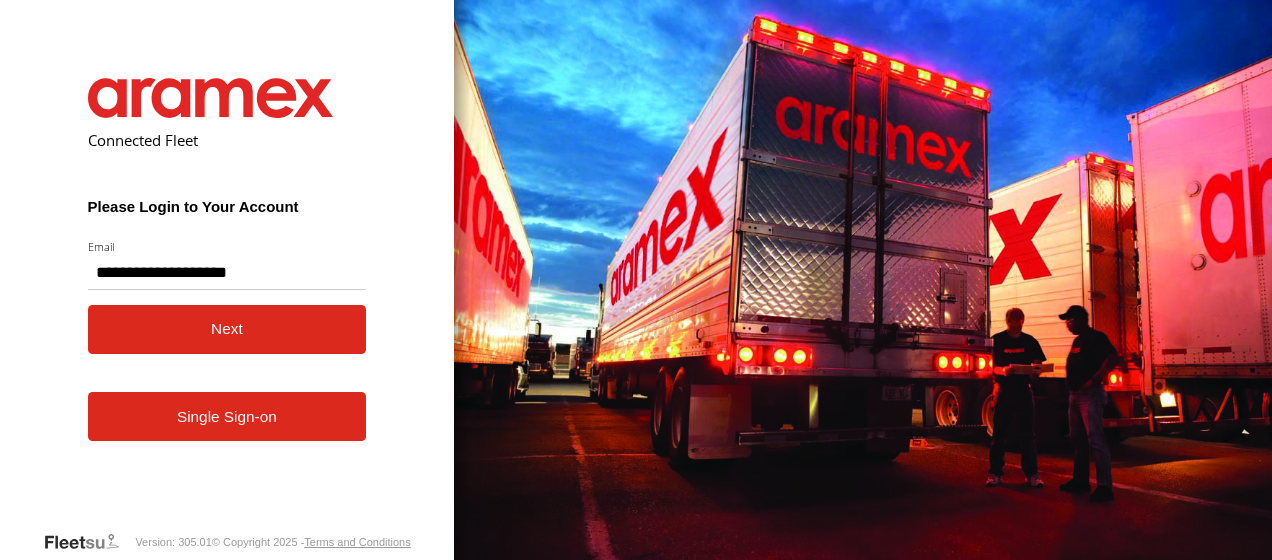 click on "Next" at bounding box center (227, 329) 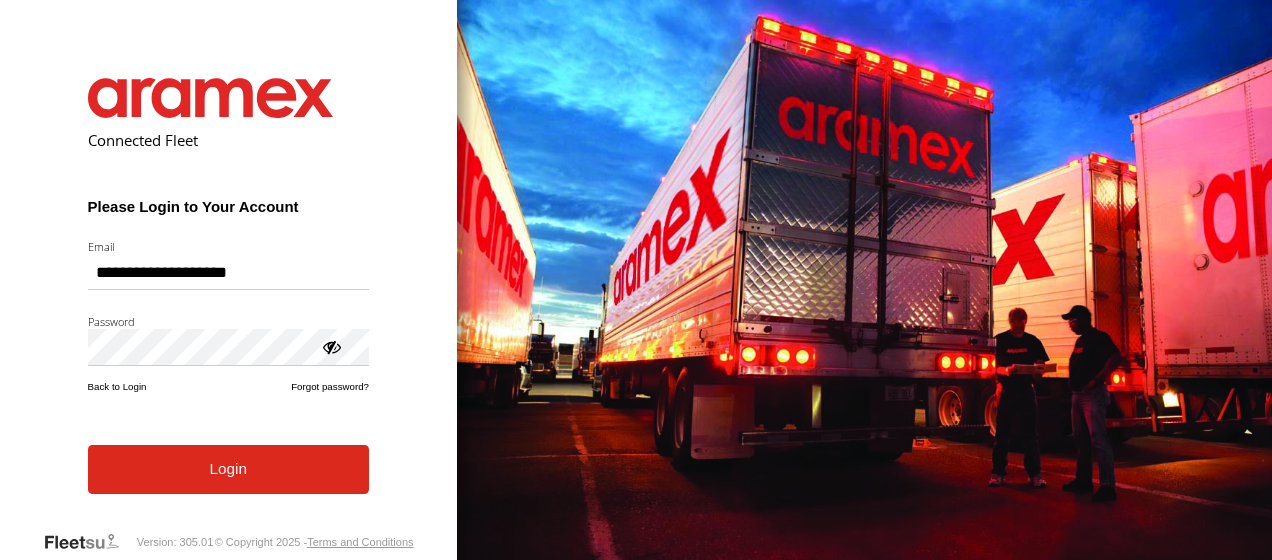 scroll, scrollTop: 0, scrollLeft: 0, axis: both 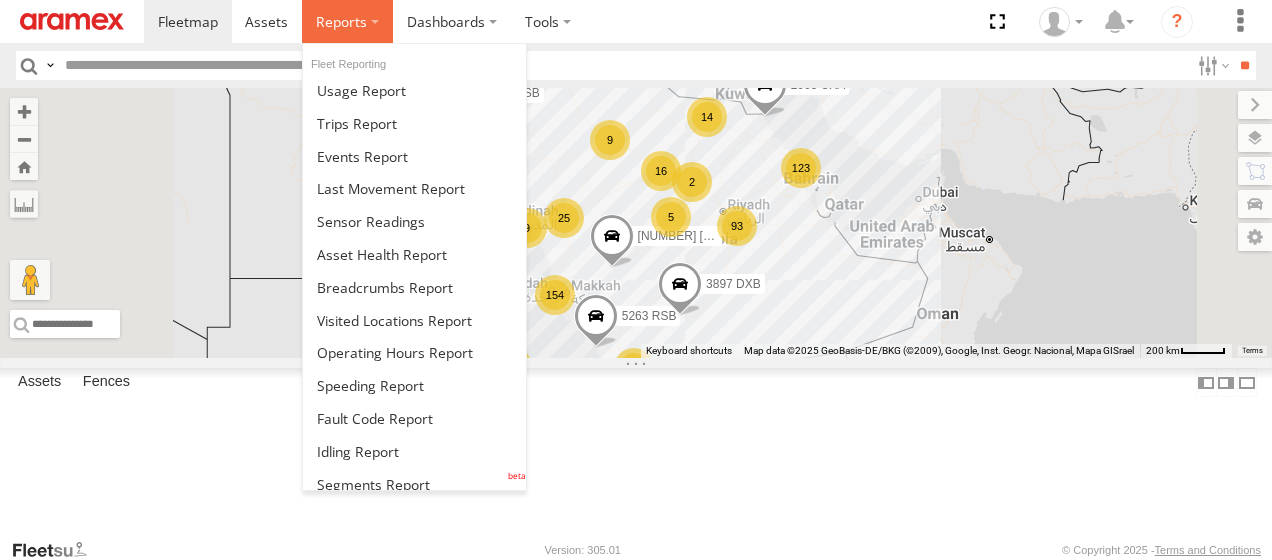 click at bounding box center [347, 21] 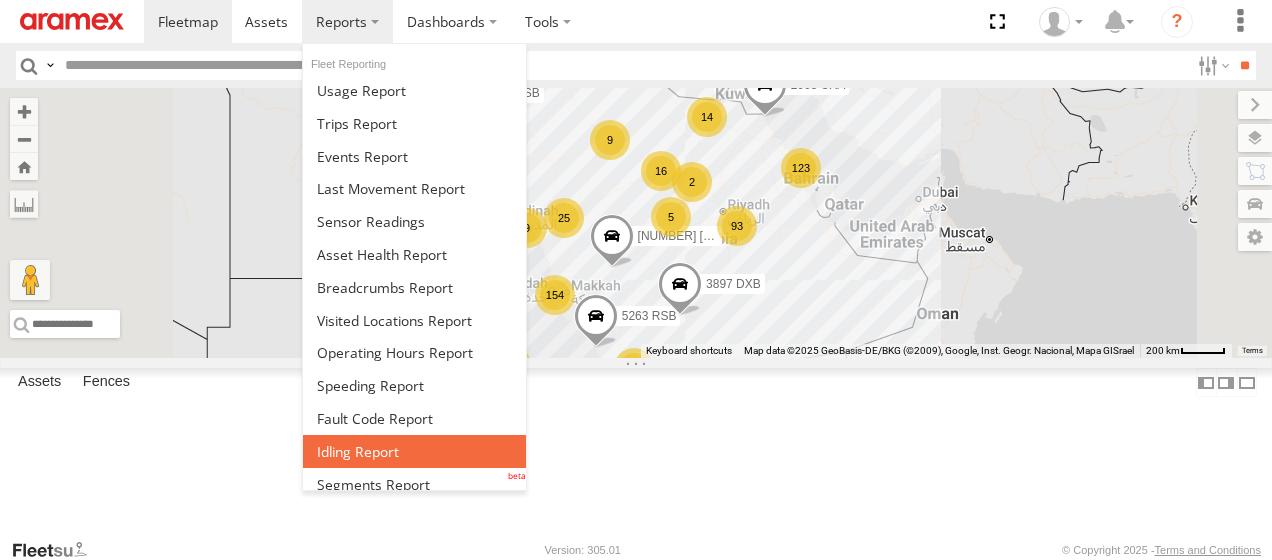 click at bounding box center [358, 451] 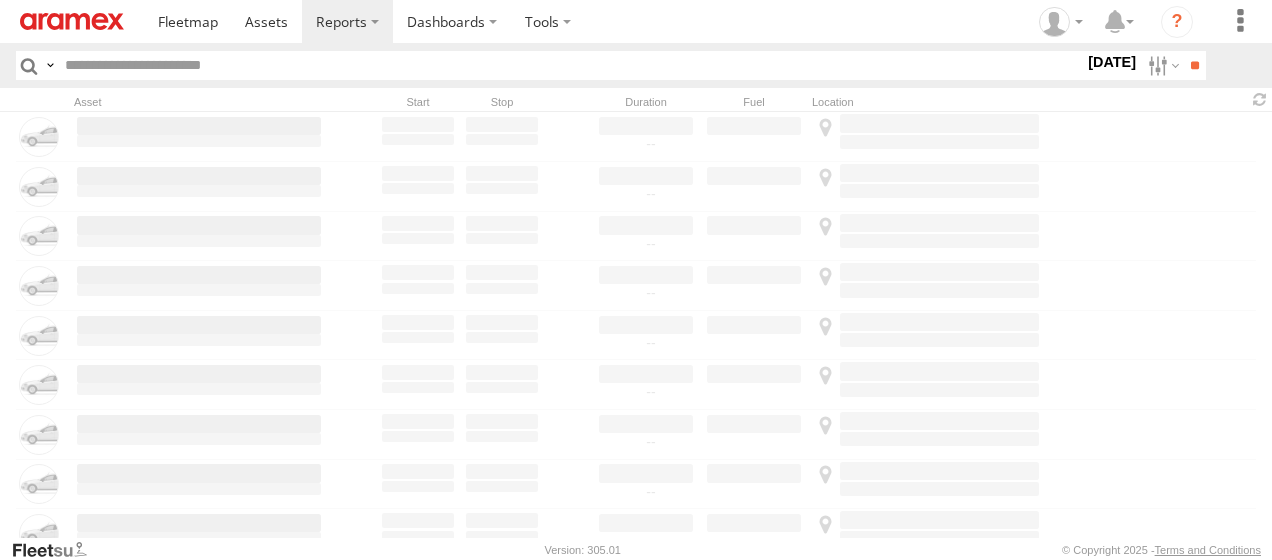 scroll, scrollTop: 0, scrollLeft: 0, axis: both 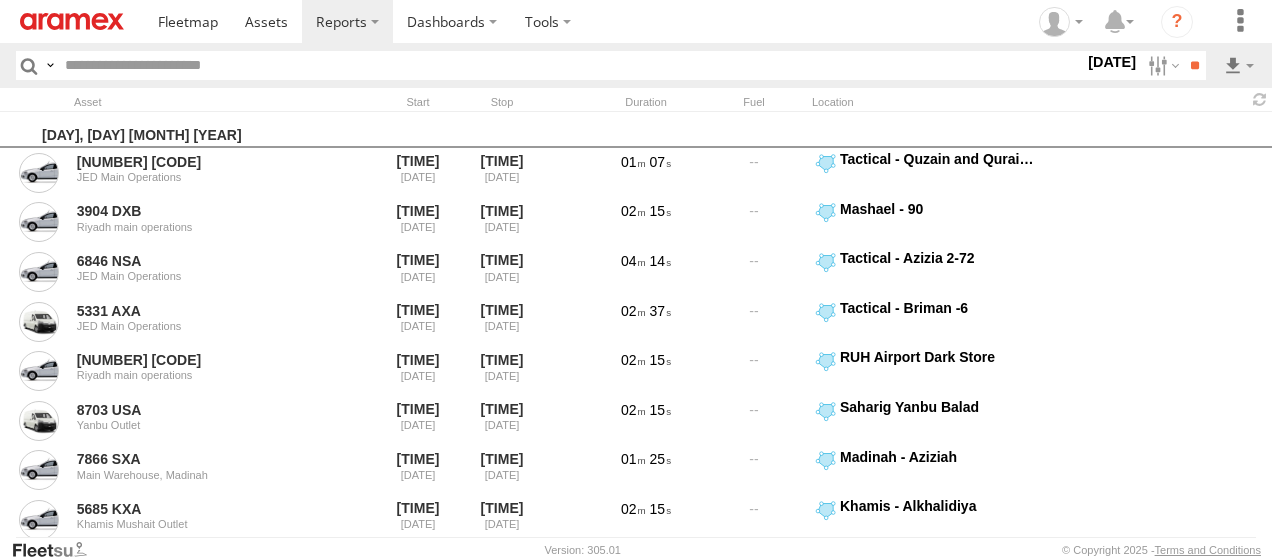 click on "7 Aug 25" at bounding box center (1112, 62) 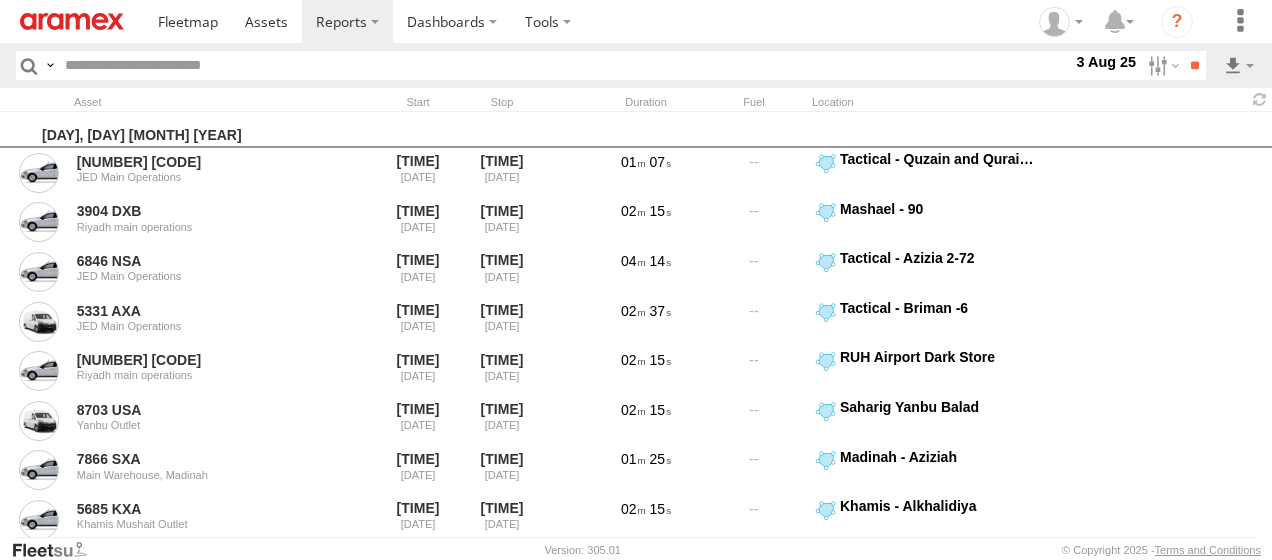 click at bounding box center [0, 0] 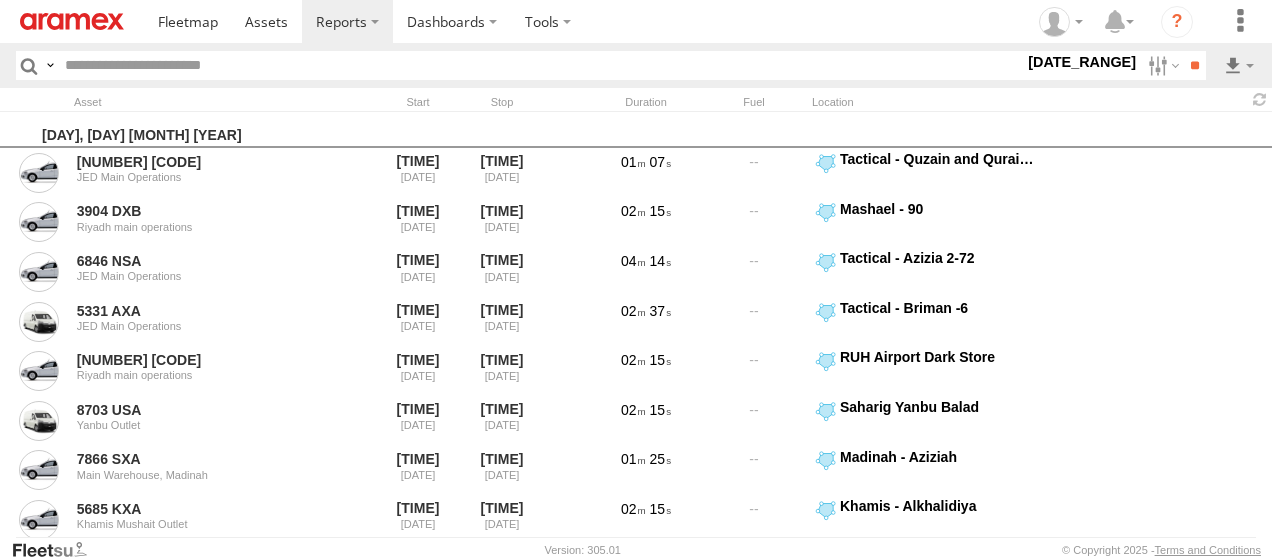 click on "> 10min" at bounding box center [0, 0] 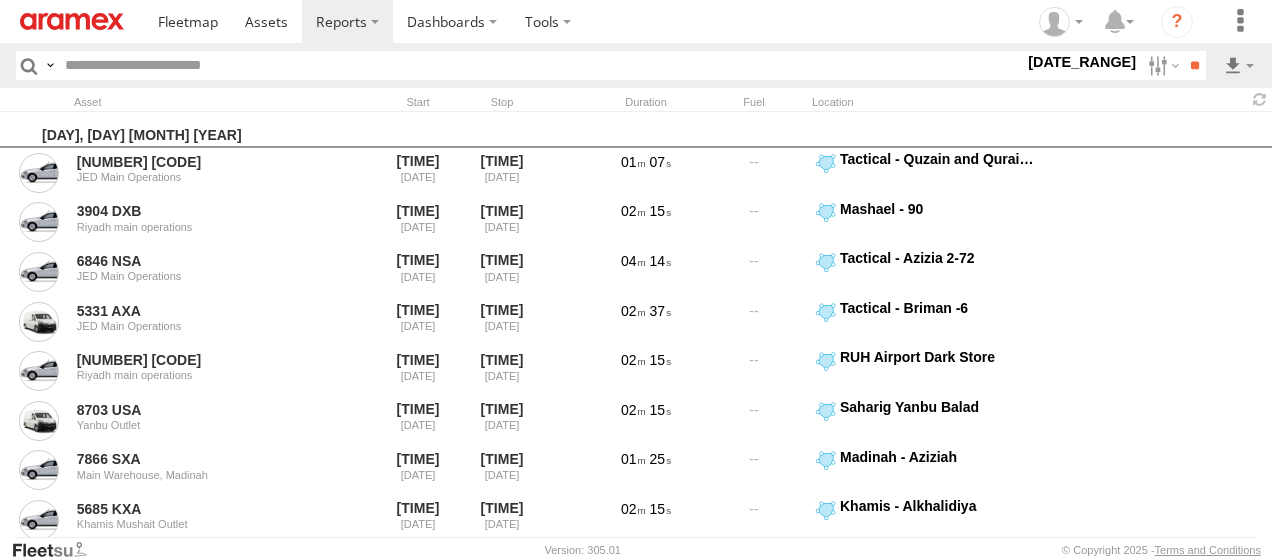scroll, scrollTop: 779, scrollLeft: 0, axis: vertical 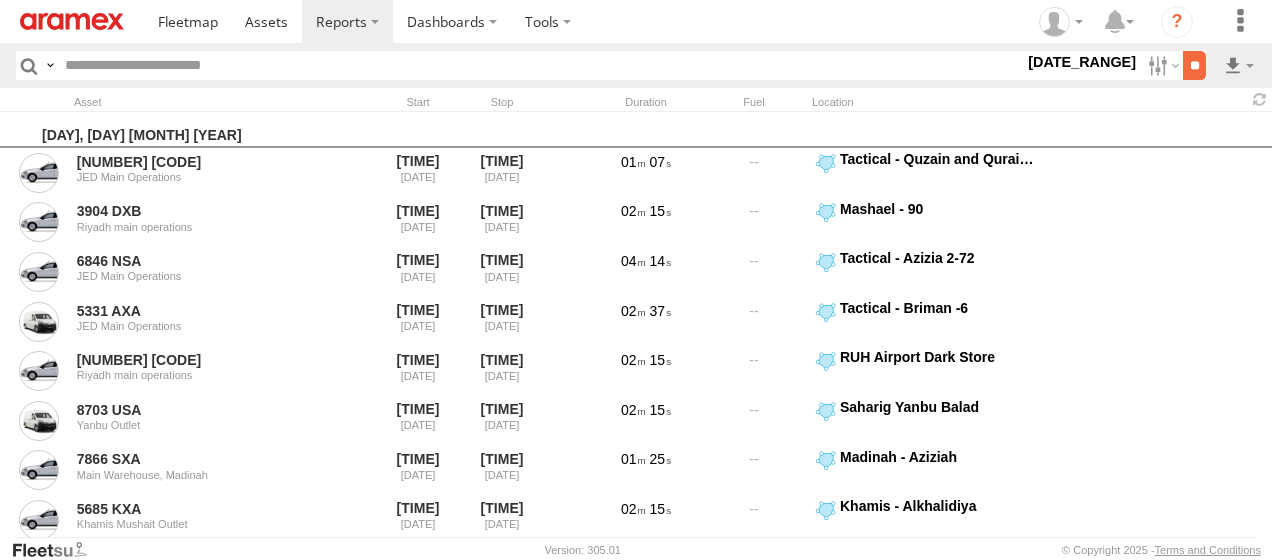 click on "**" at bounding box center [1194, 65] 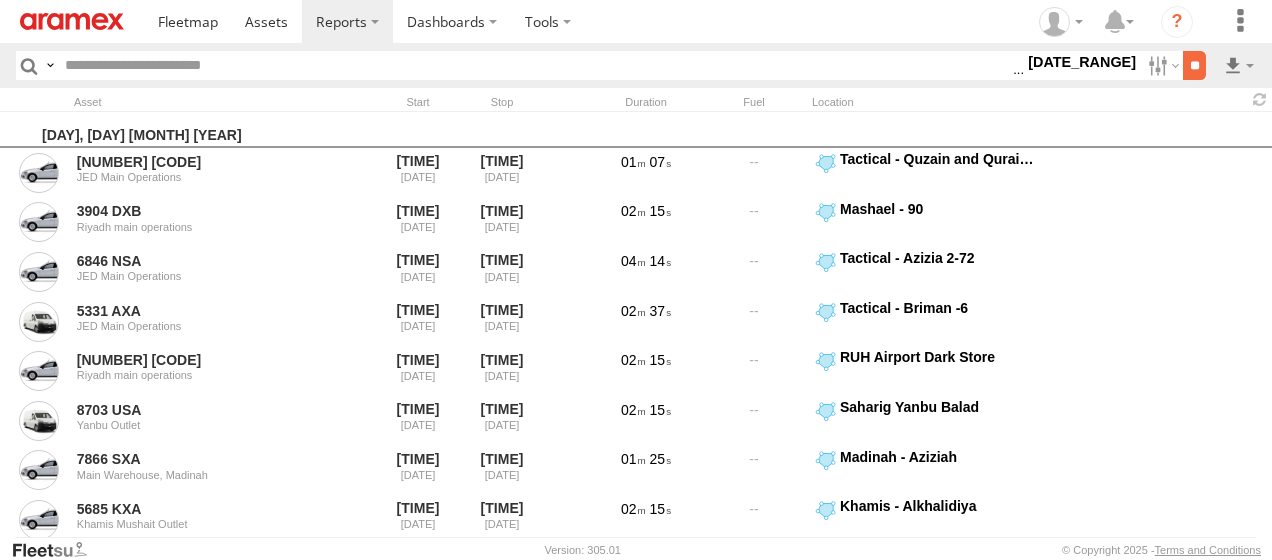 scroll, scrollTop: 0, scrollLeft: 0, axis: both 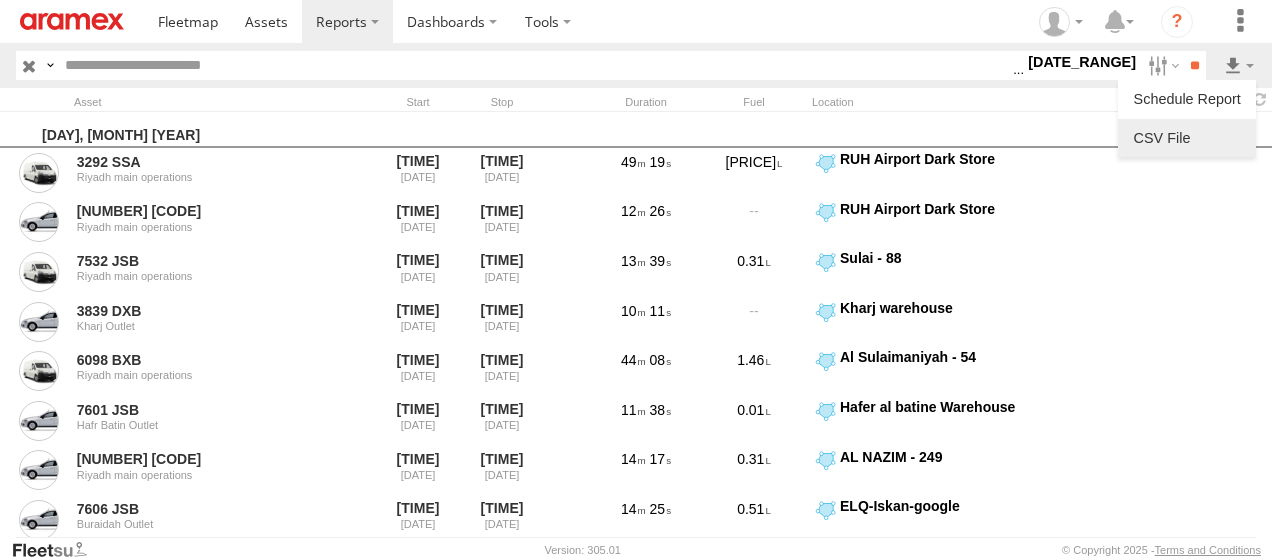click at bounding box center [1187, 138] 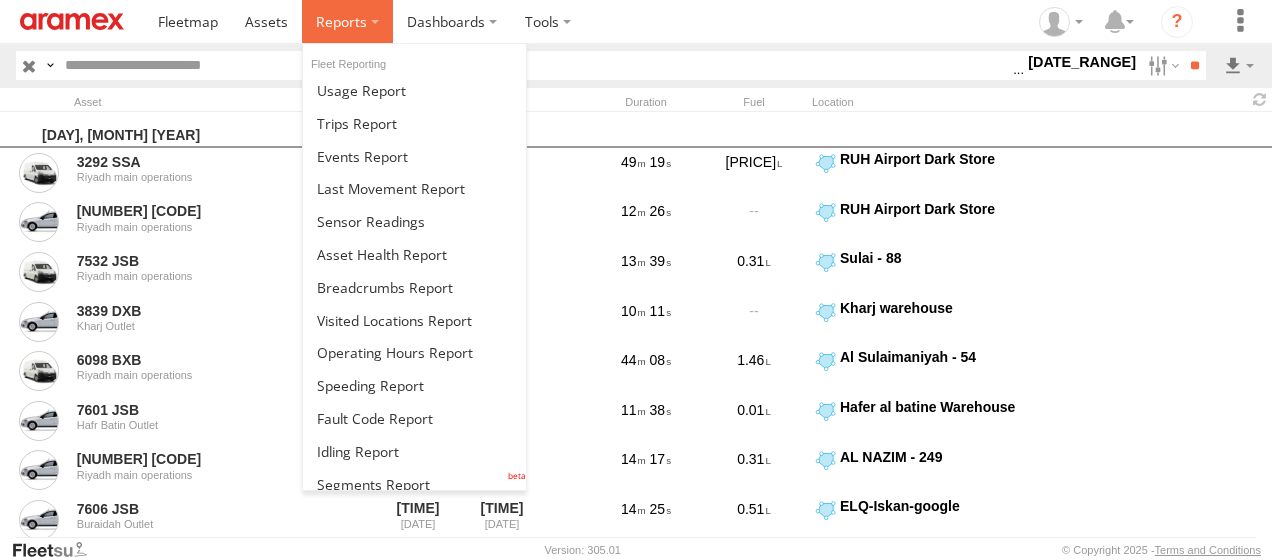 click at bounding box center [347, 21] 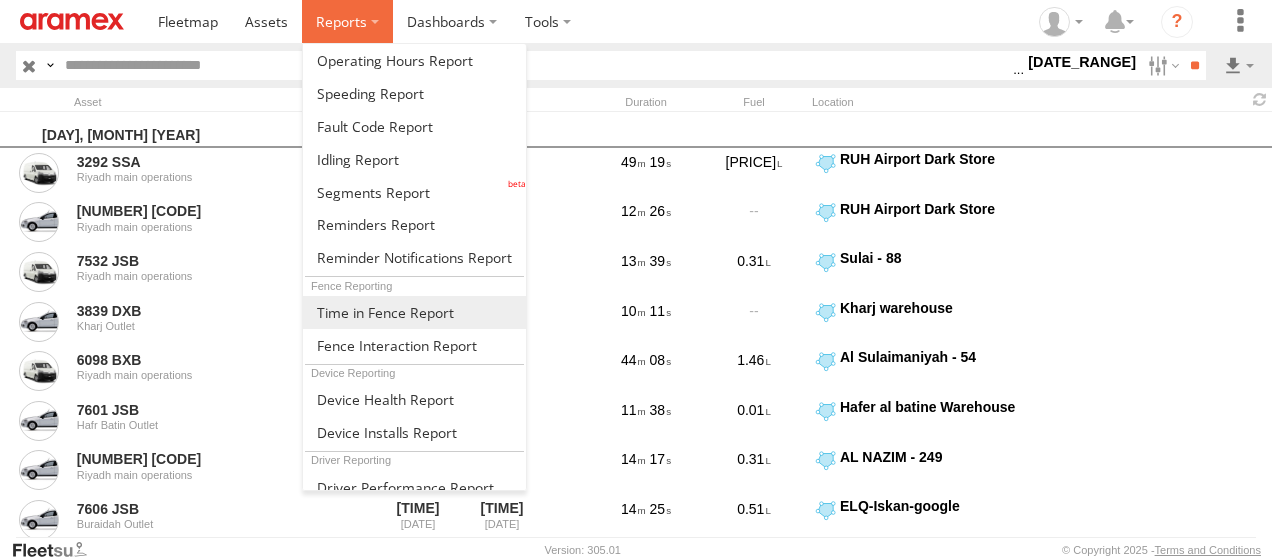 scroll, scrollTop: 290, scrollLeft: 0, axis: vertical 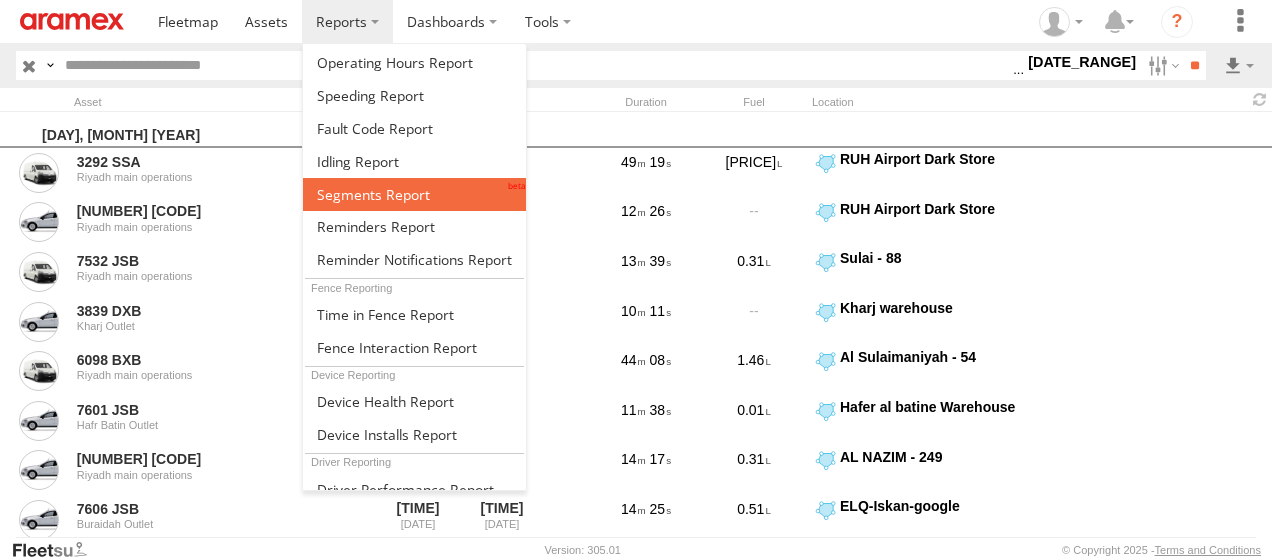 click at bounding box center [414, 194] 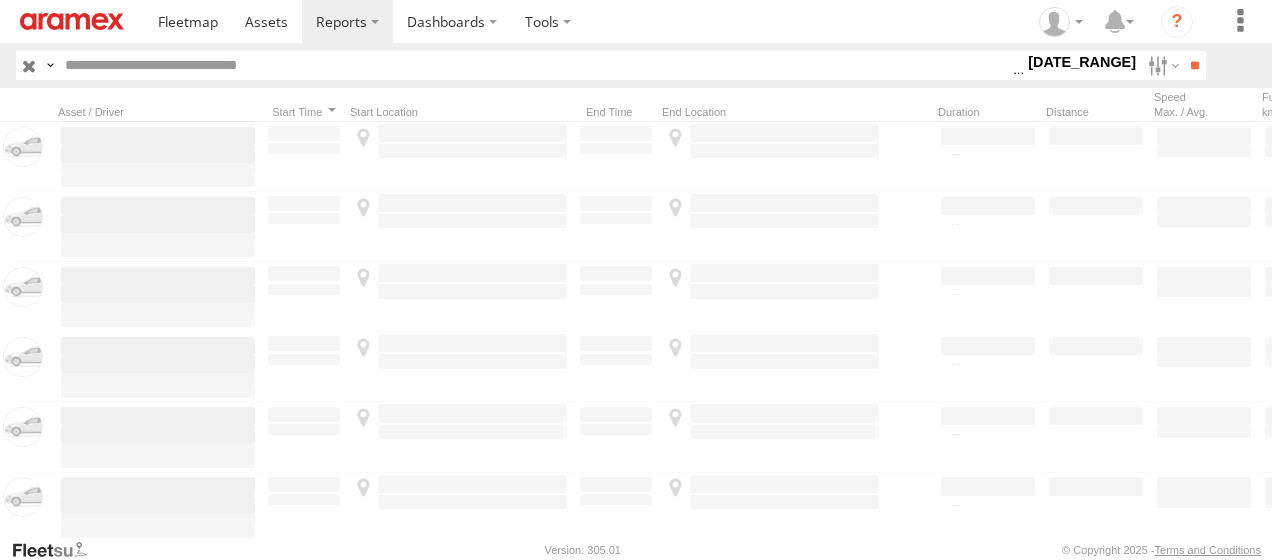 scroll, scrollTop: 0, scrollLeft: 0, axis: both 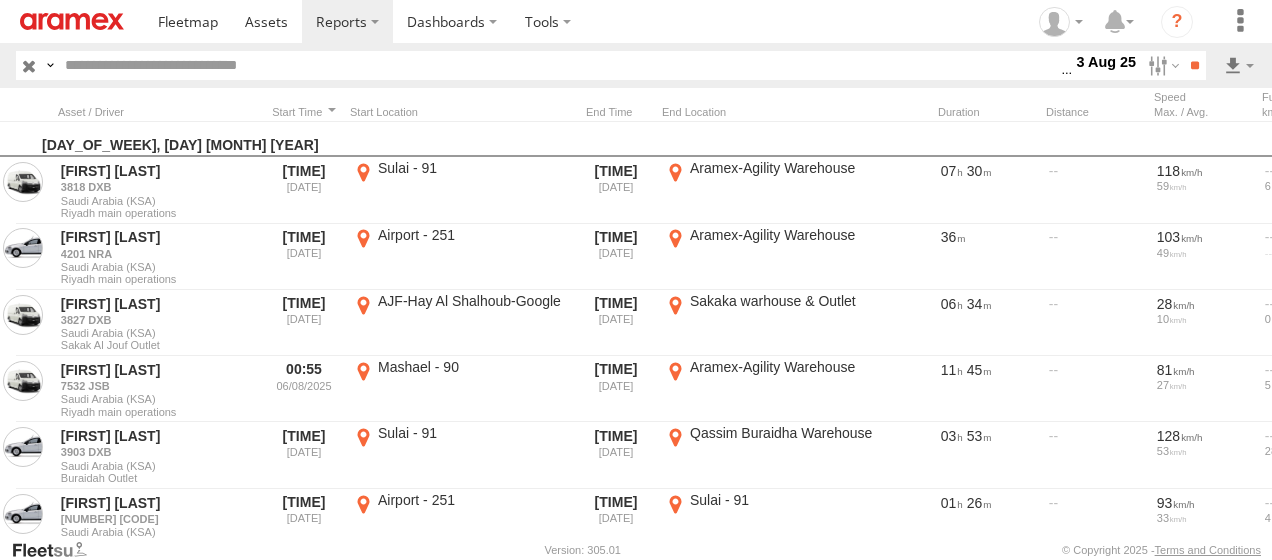 click at bounding box center (0, 0) 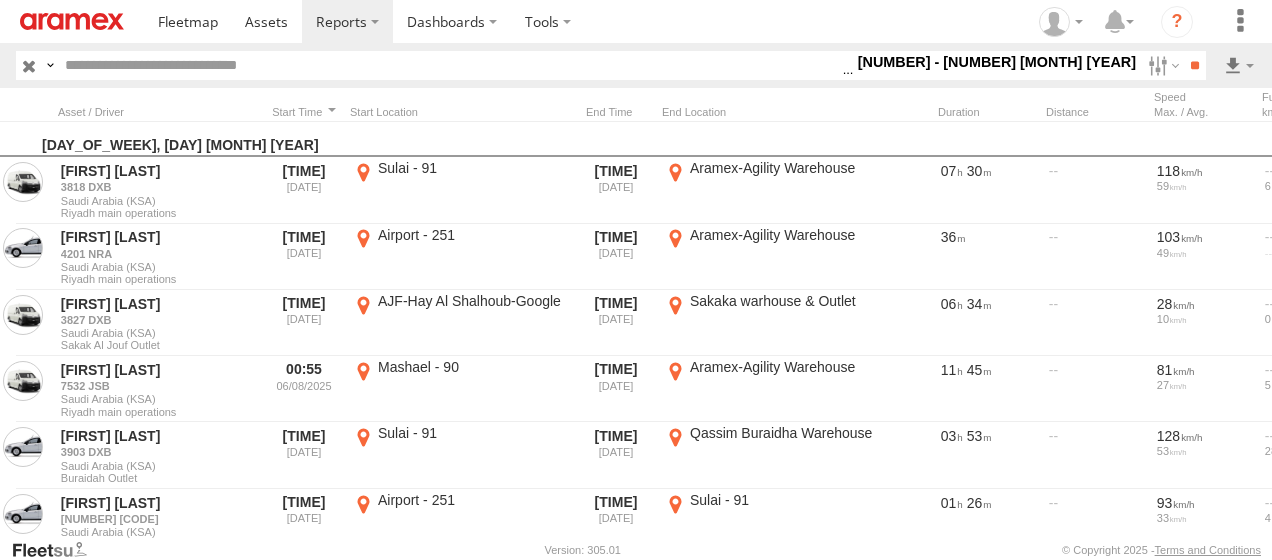 scroll, scrollTop: 807, scrollLeft: 0, axis: vertical 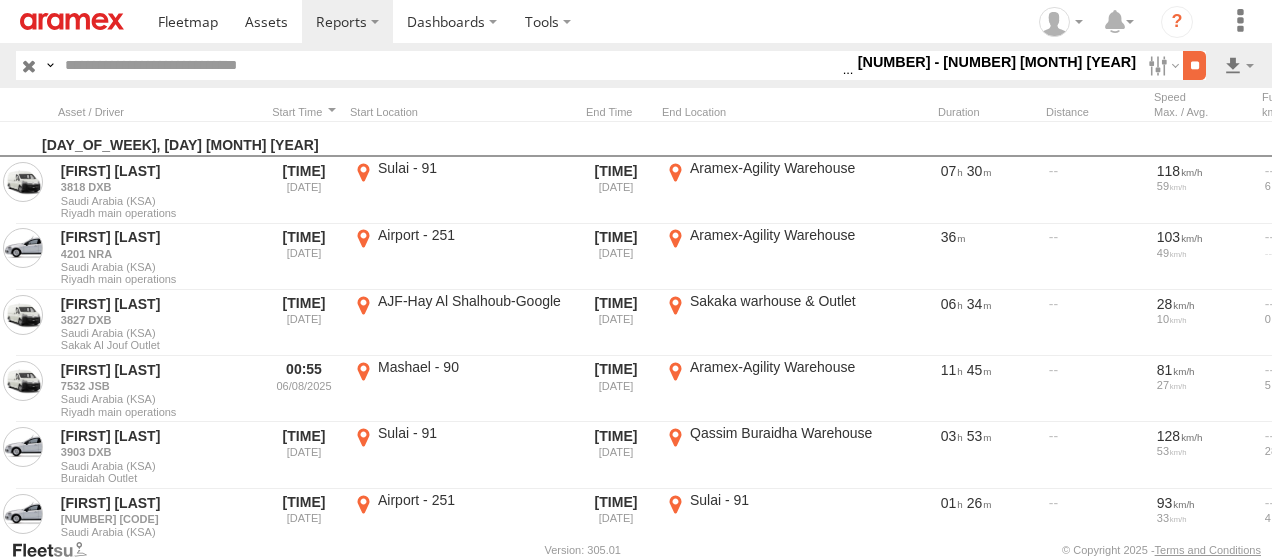 click on "**" at bounding box center (1194, 65) 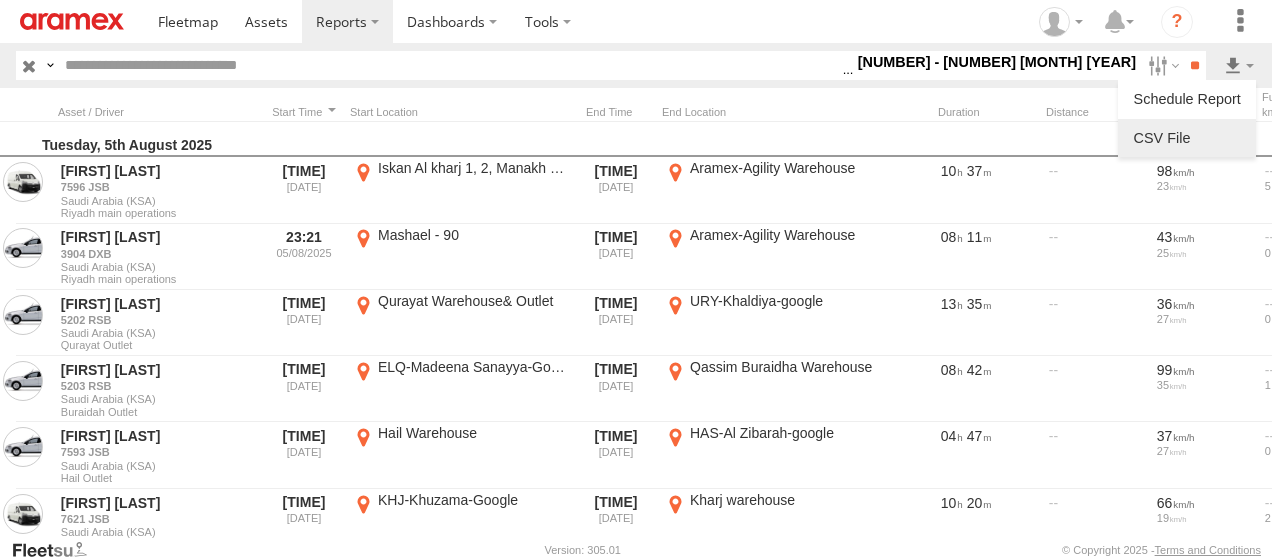 click at bounding box center (1187, 138) 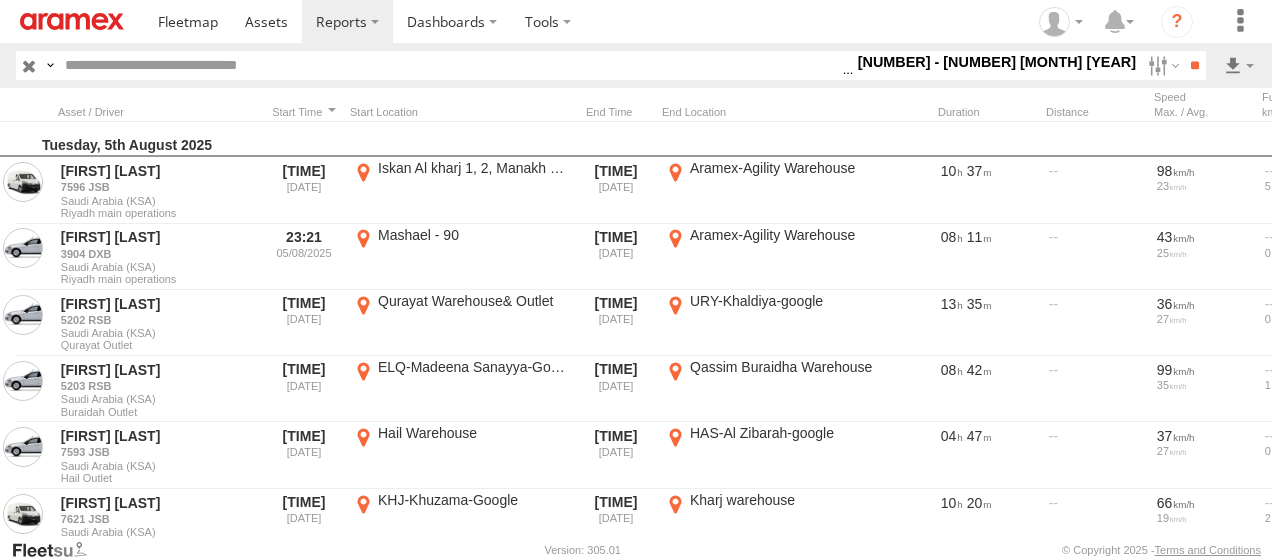 click on "[NUMBER] - [NUMBER] [MONTH] [YEAR]" at bounding box center (996, 62) 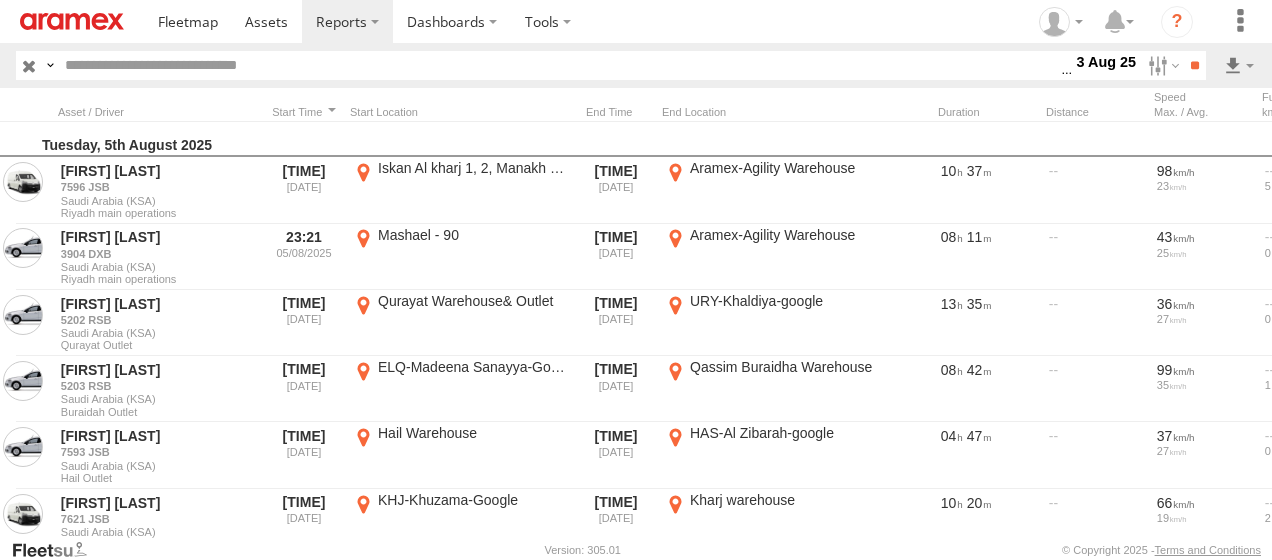 click at bounding box center (0, 0) 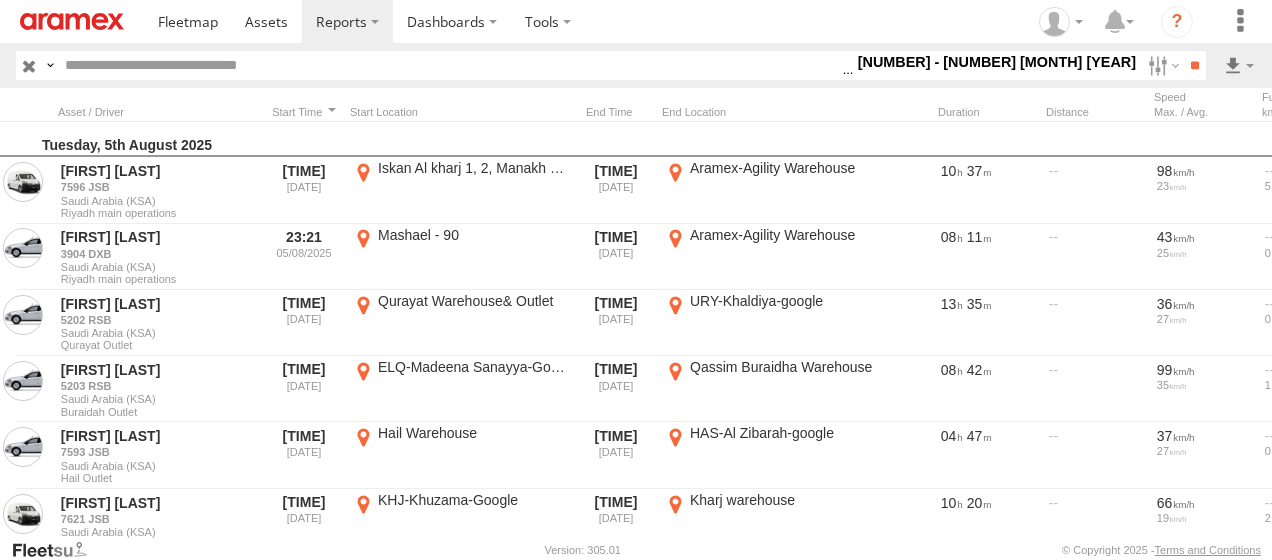 scroll, scrollTop: 807, scrollLeft: 0, axis: vertical 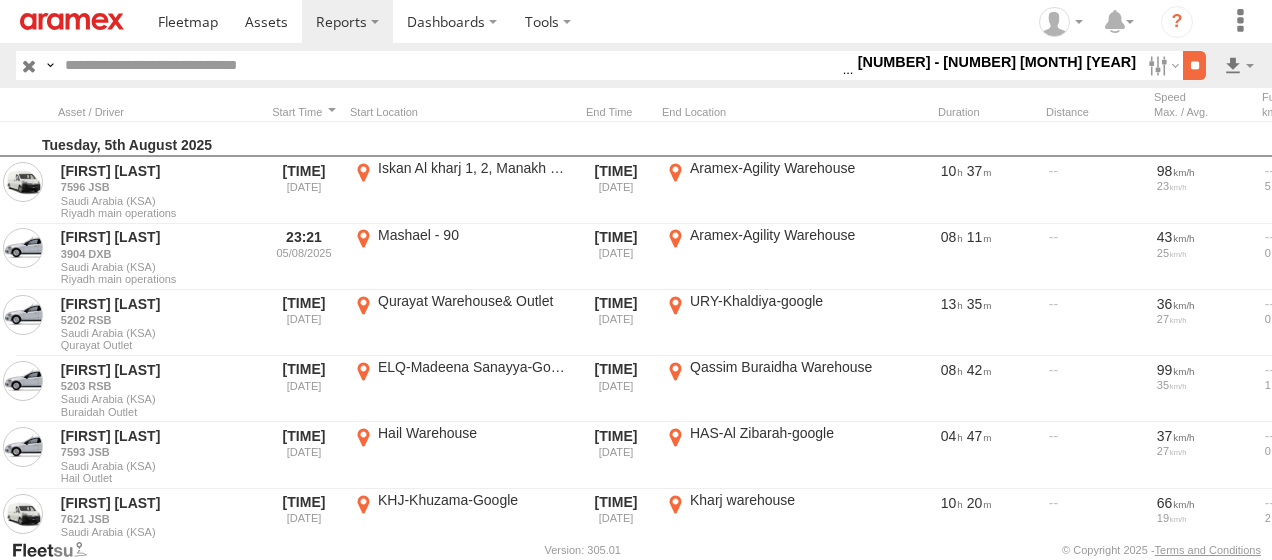 click on "**" at bounding box center [1194, 65] 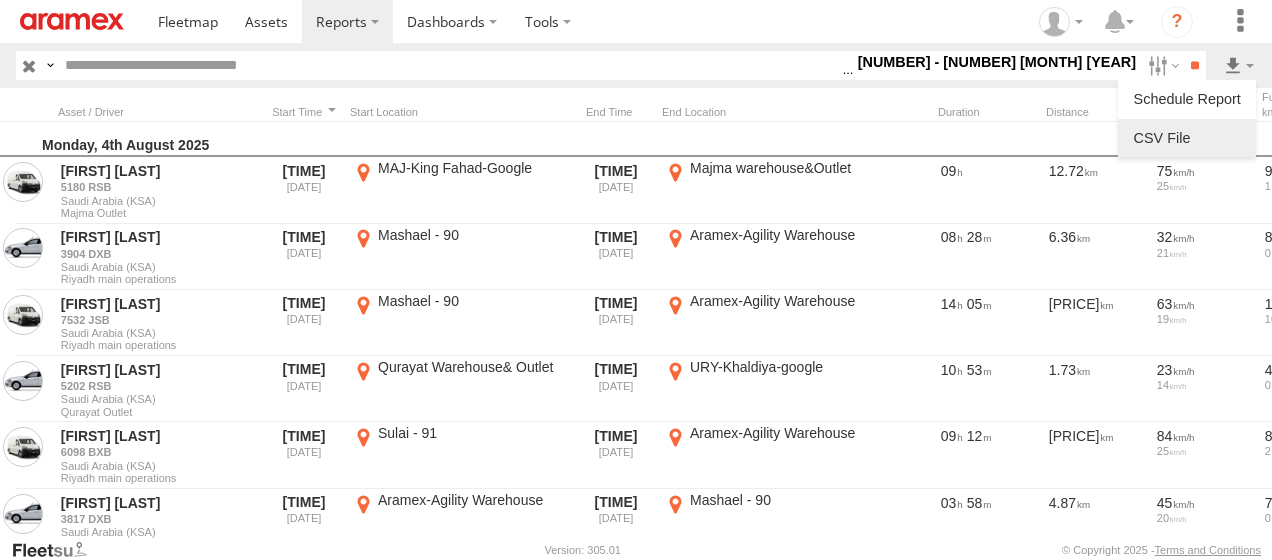 click at bounding box center (1187, 138) 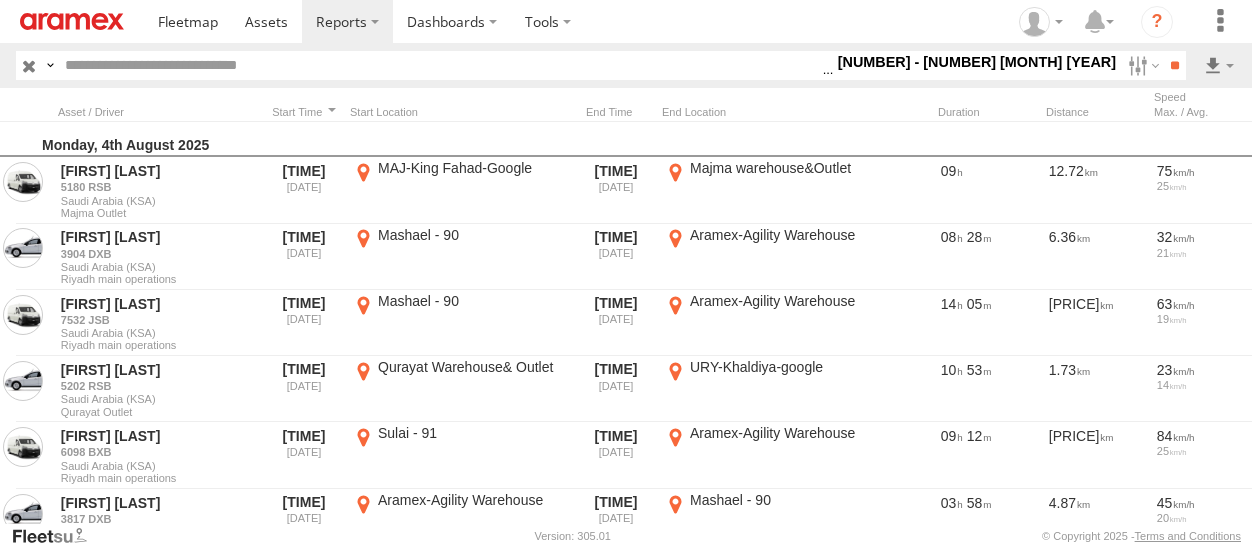 click on "[NUMBER] - [NUMBER] [MONTH] [YEAR]" at bounding box center (976, 62) 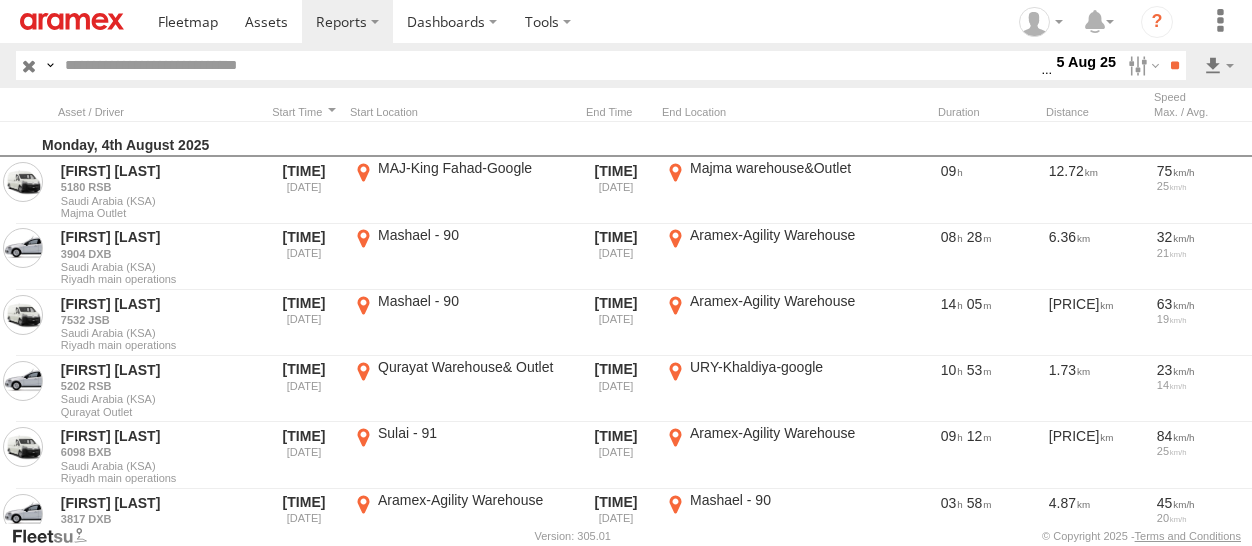 scroll, scrollTop: 819, scrollLeft: 0, axis: vertical 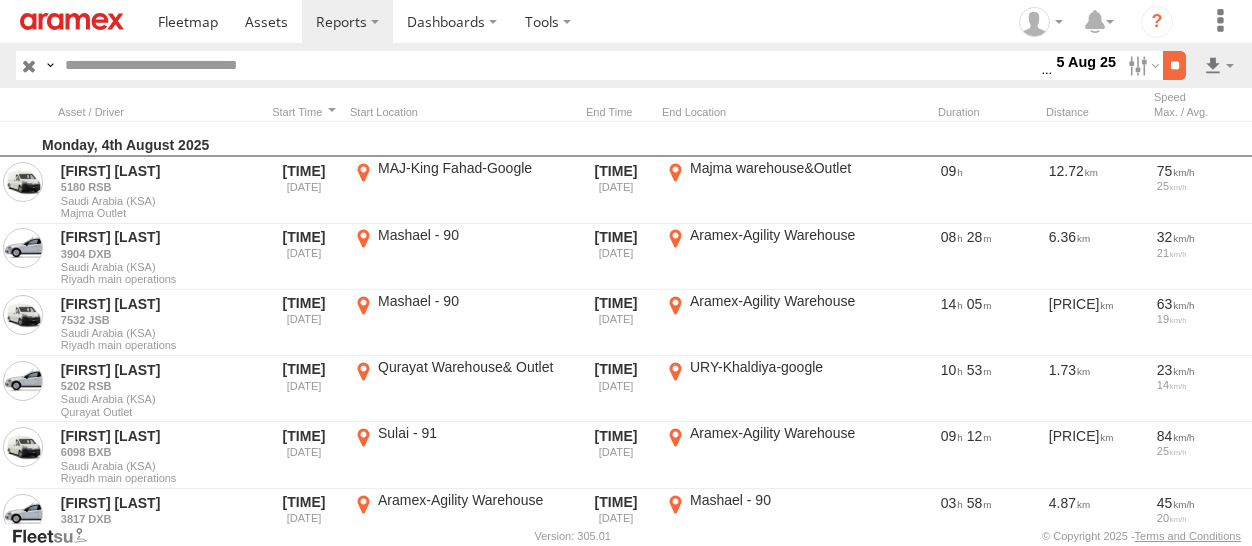 click on "**" at bounding box center [1174, 65] 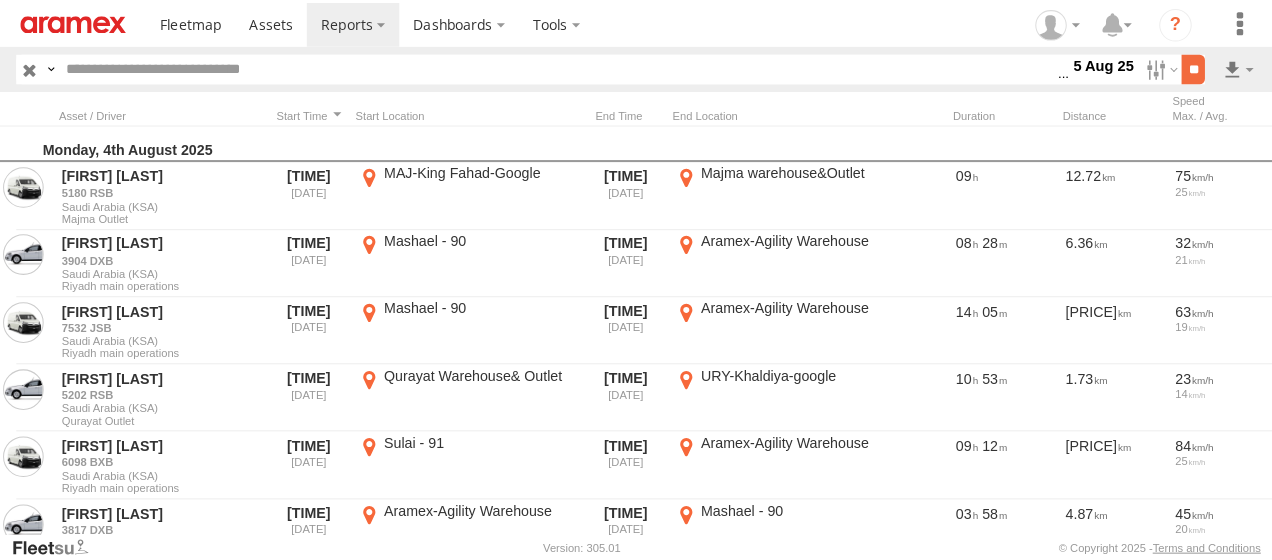 scroll, scrollTop: 0, scrollLeft: 0, axis: both 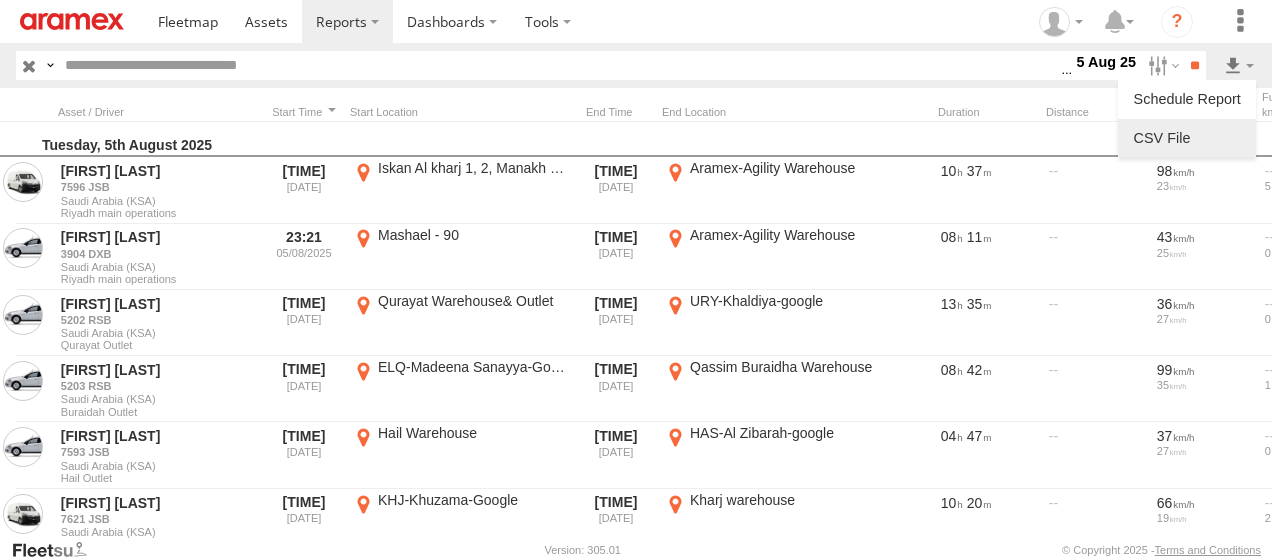 click at bounding box center (1187, 138) 